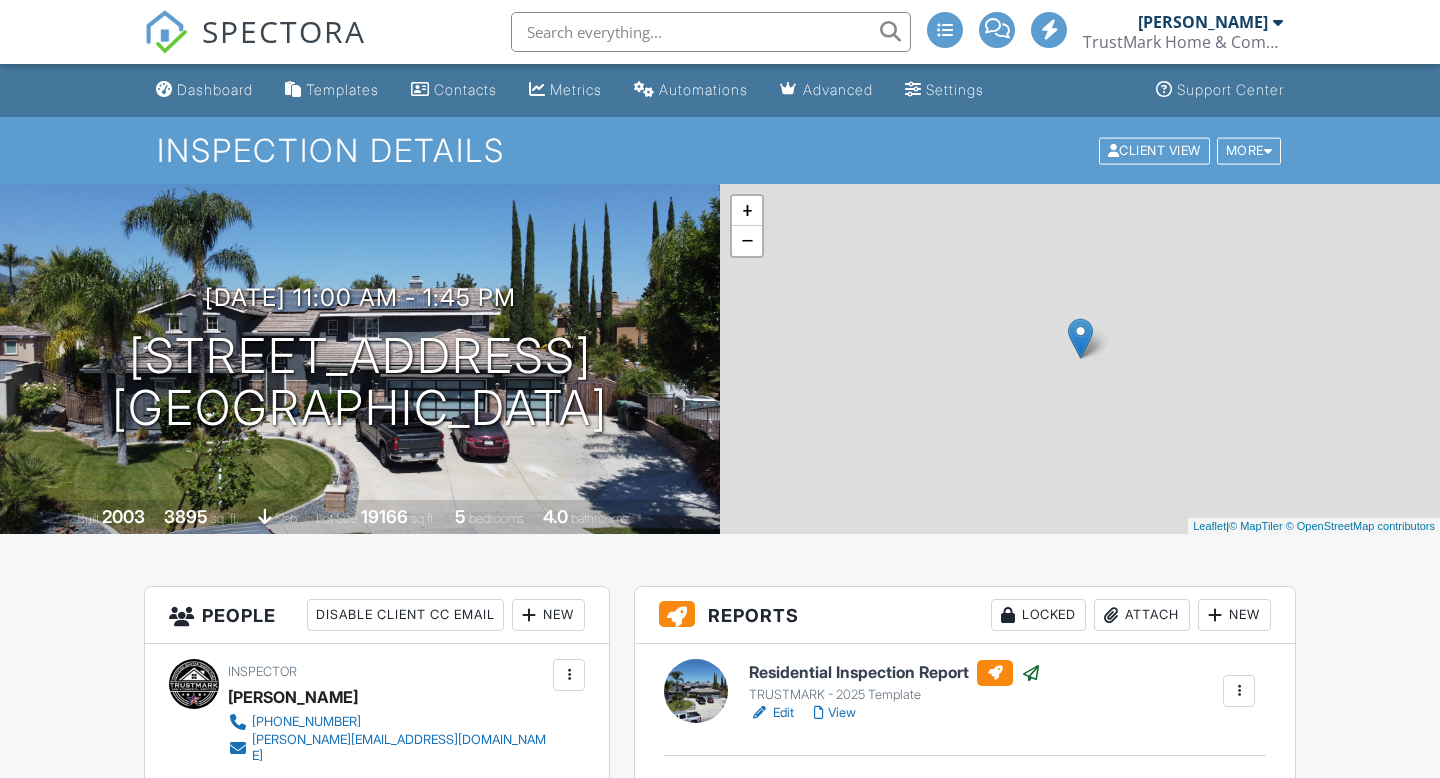 scroll, scrollTop: 0, scrollLeft: 0, axis: both 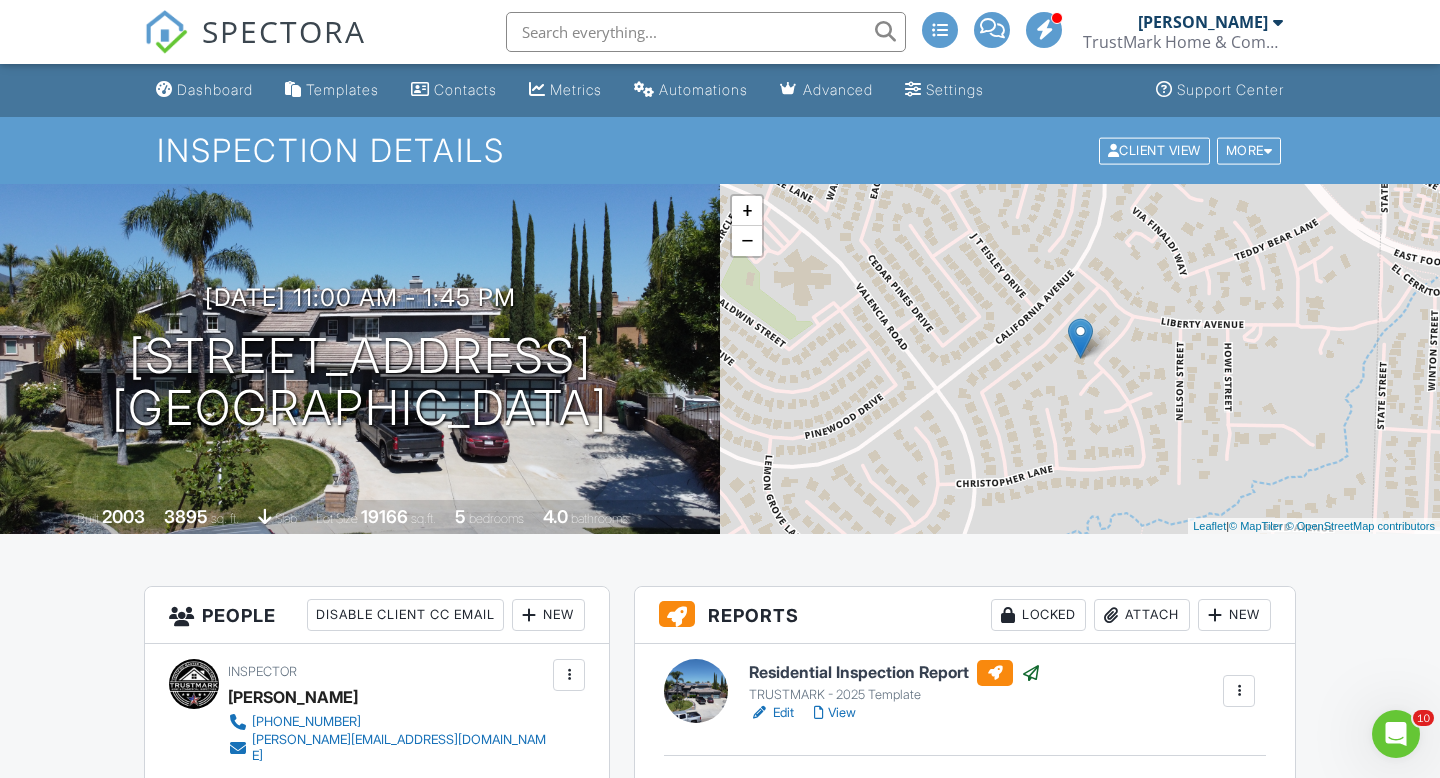 click on "[PERSON_NAME]" at bounding box center (1210, 22) 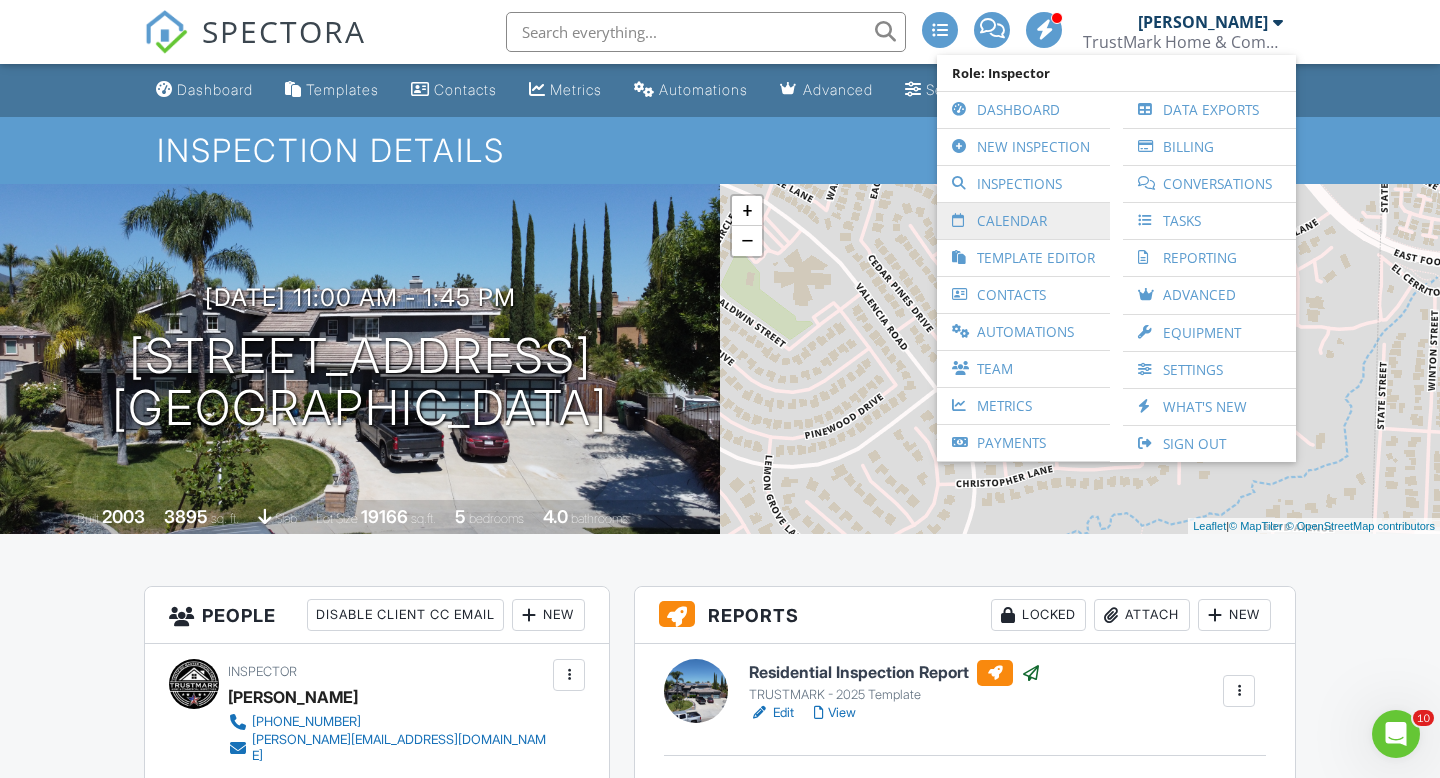 click on "Calendar" at bounding box center [1023, 221] 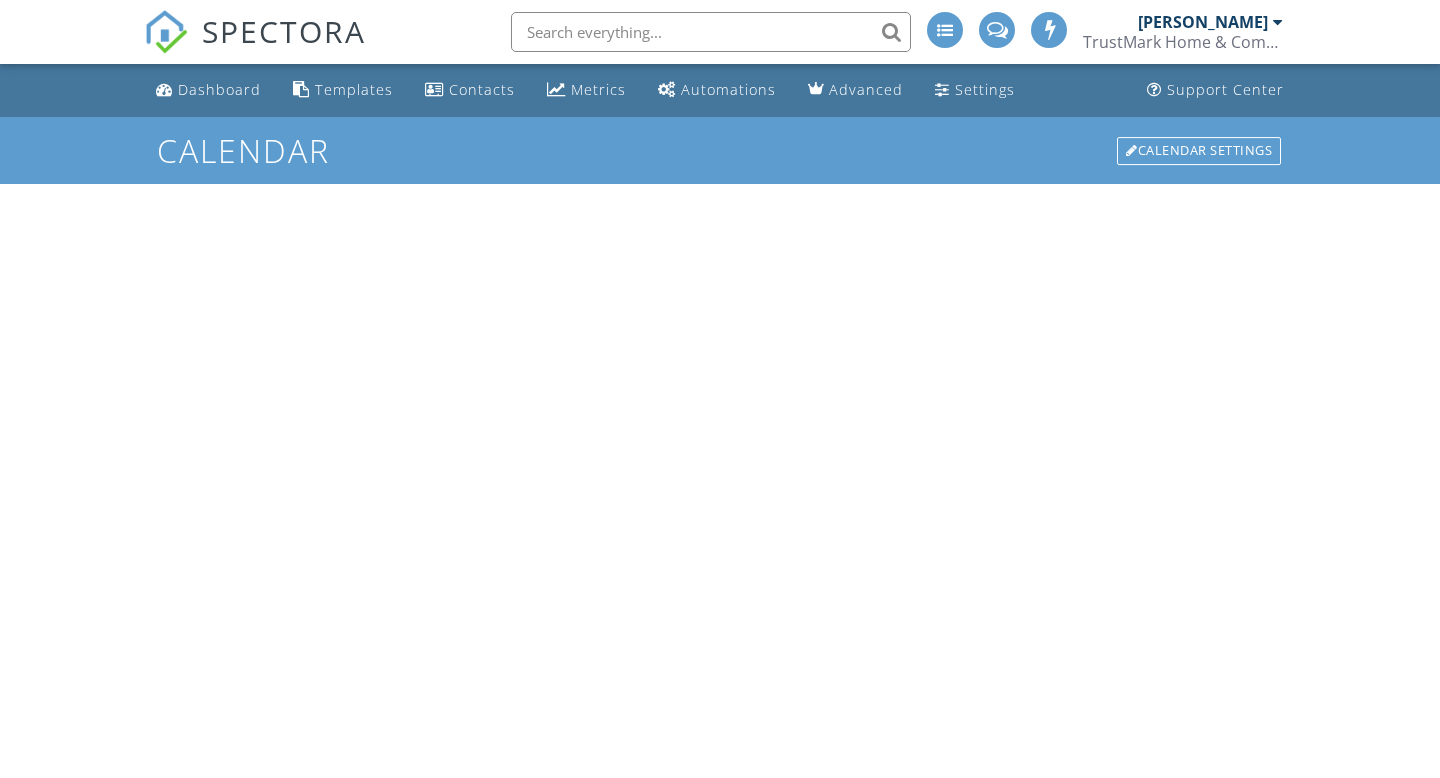 scroll, scrollTop: 0, scrollLeft: 0, axis: both 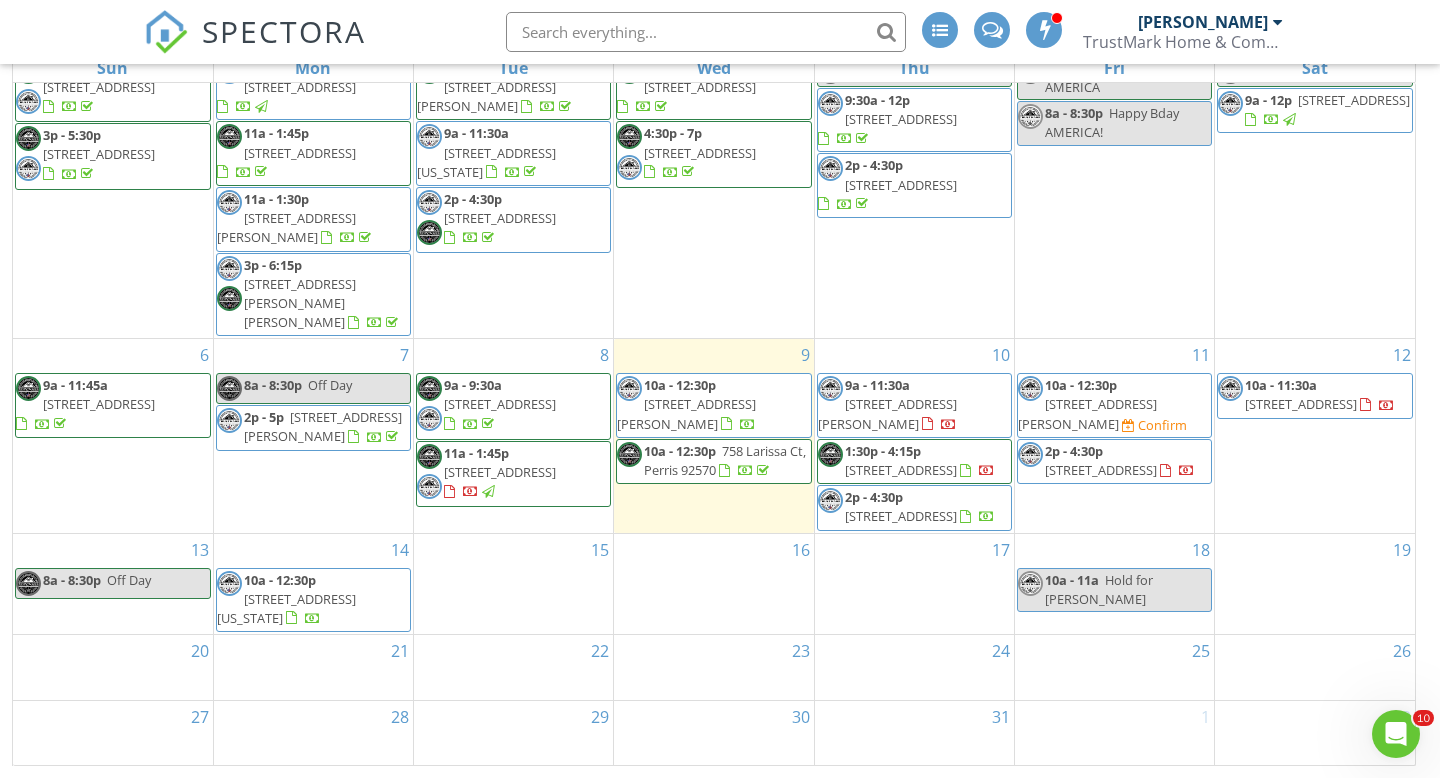 click on "[STREET_ADDRESS]" at bounding box center (901, 470) 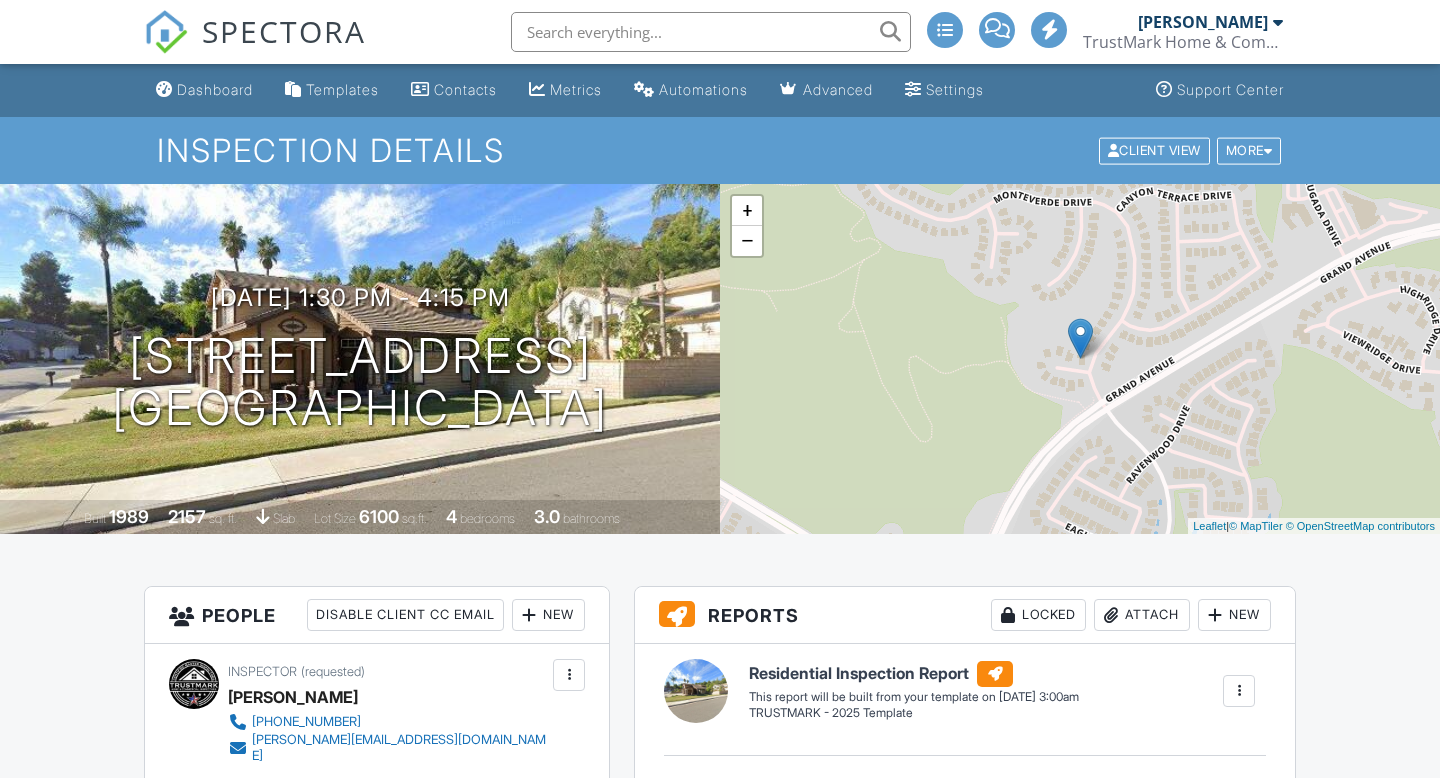 scroll, scrollTop: 681, scrollLeft: 0, axis: vertical 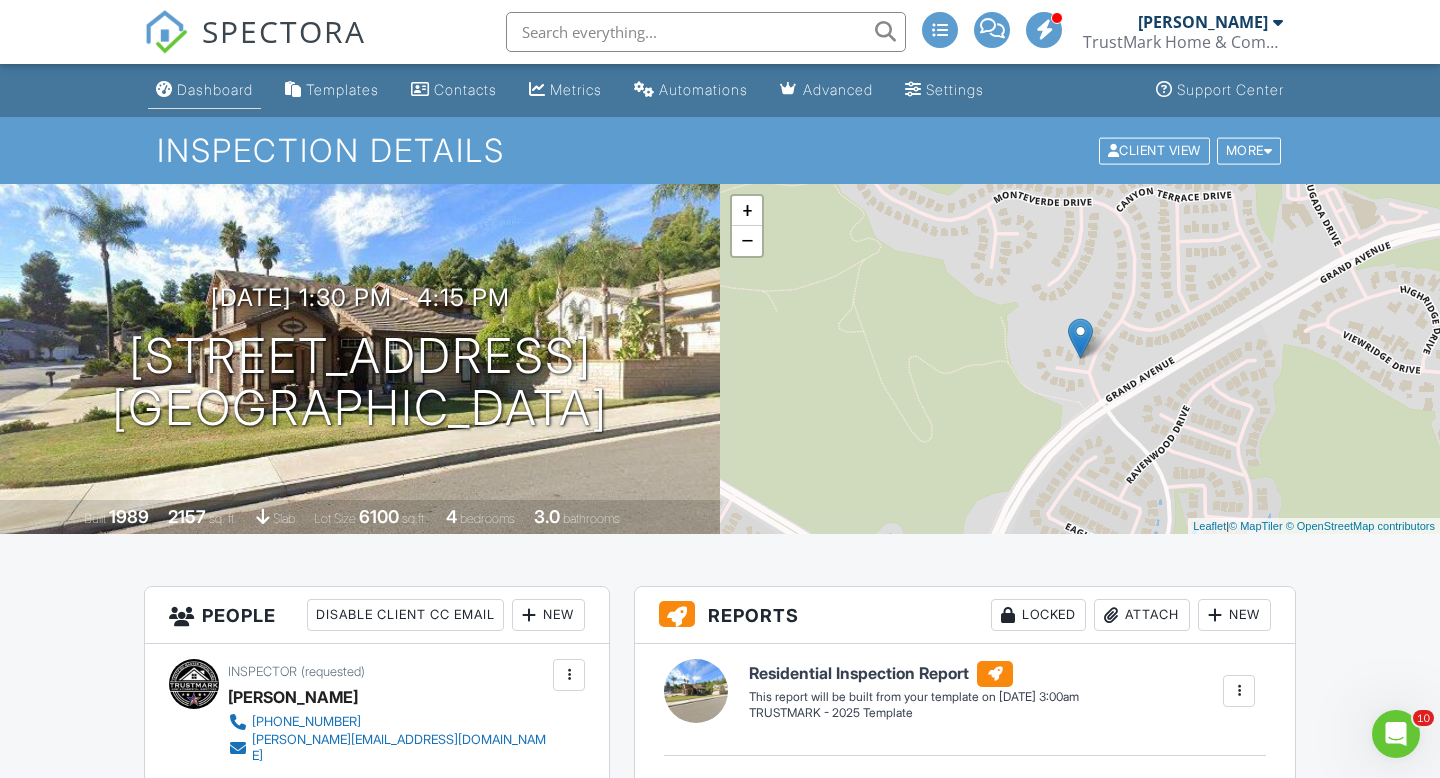 click on "Dashboard" at bounding box center [215, 89] 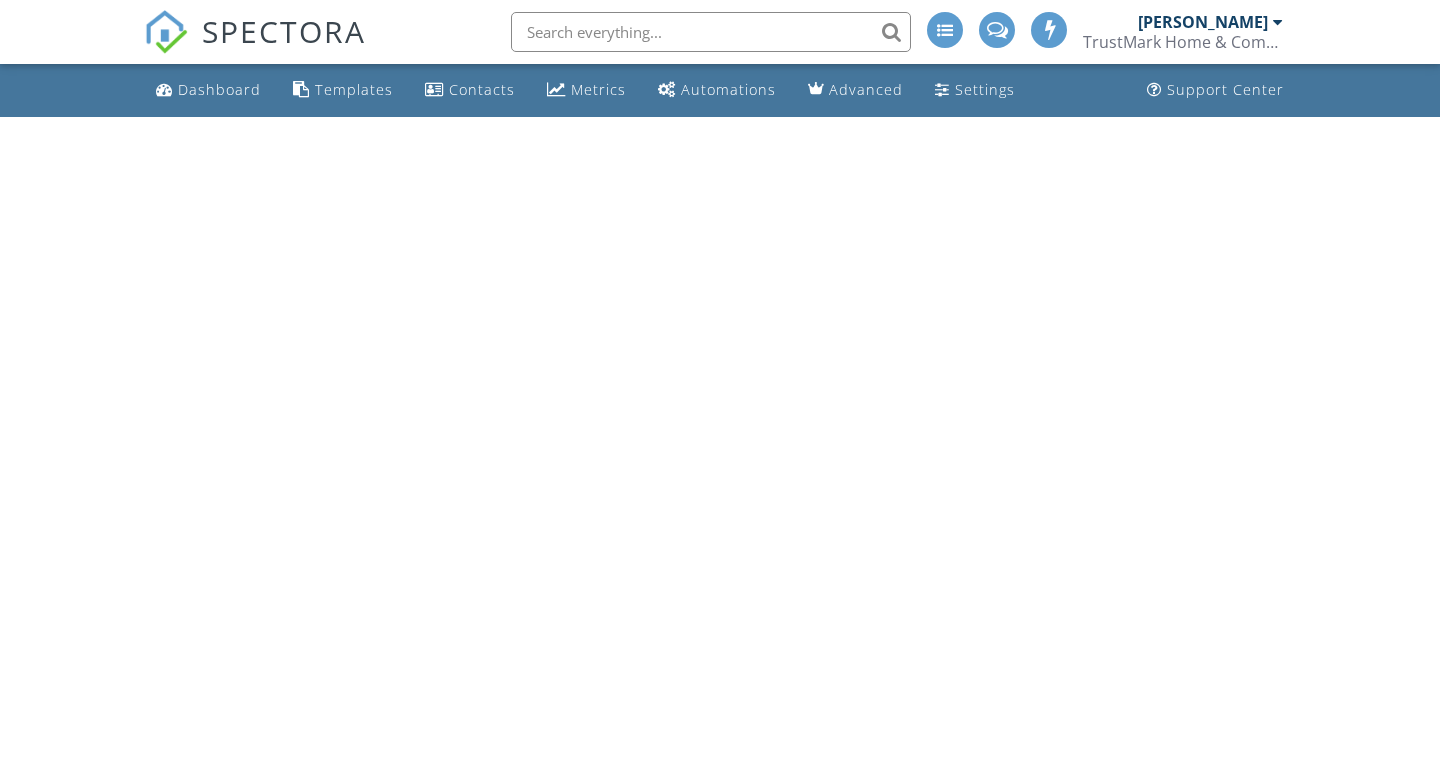 scroll, scrollTop: 0, scrollLeft: 0, axis: both 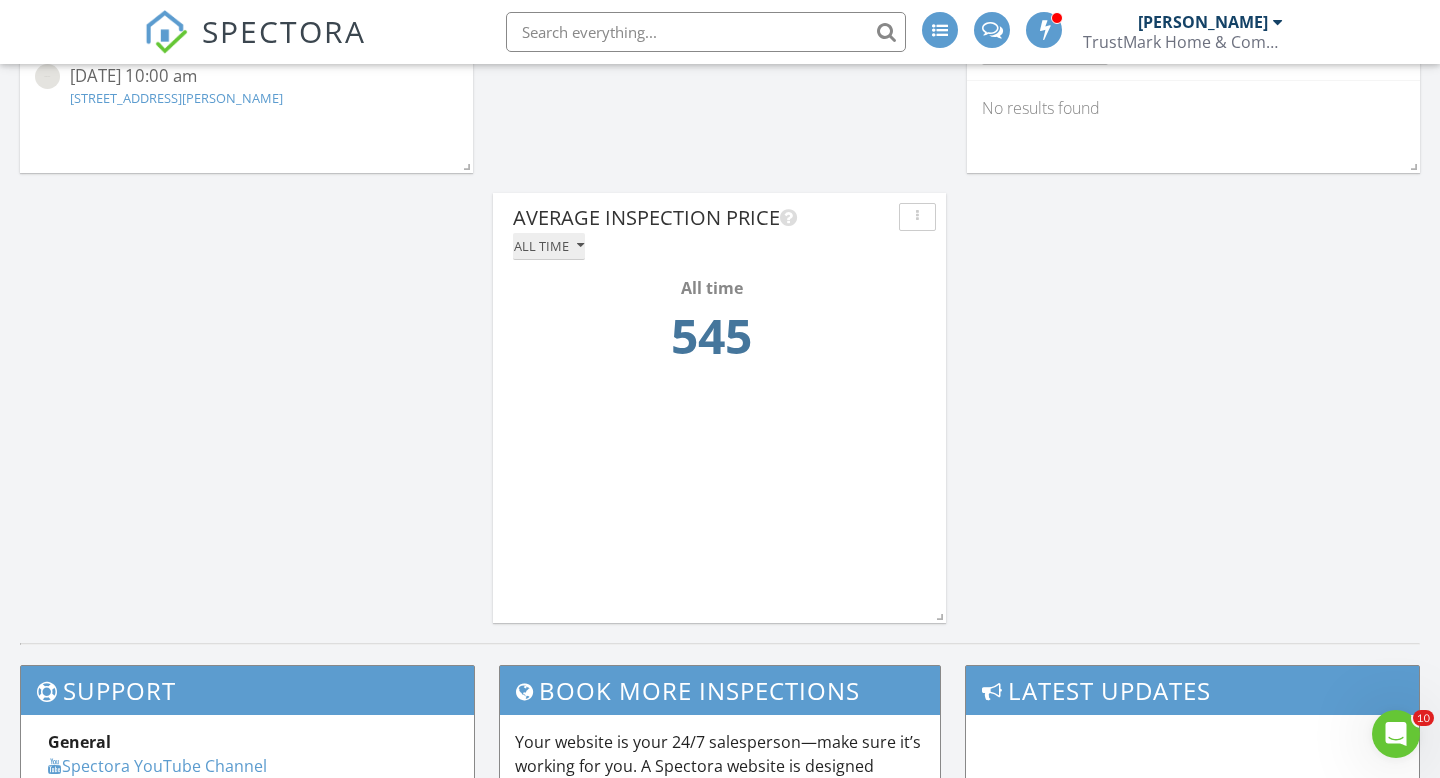 click on "All time" at bounding box center (549, 246) 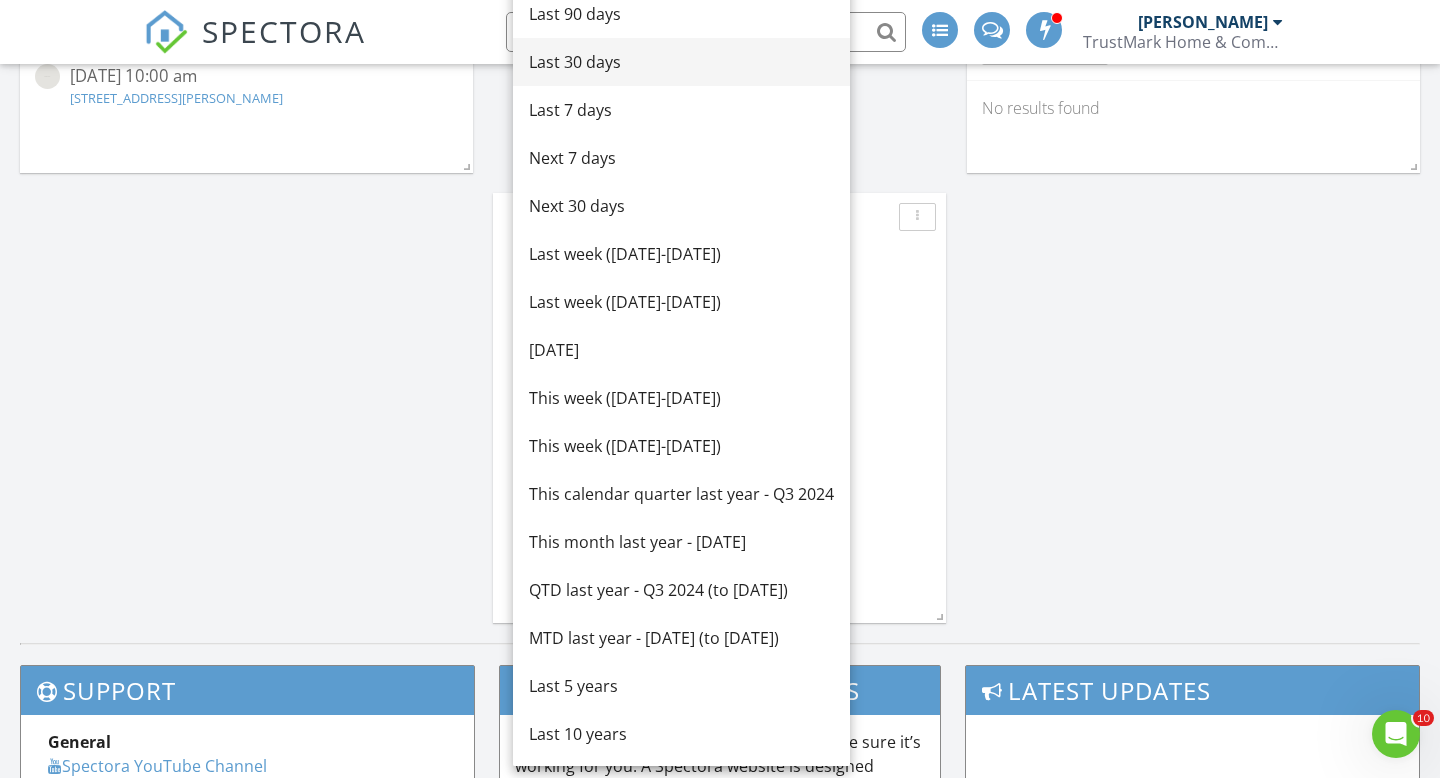 click on "Last 30 days" at bounding box center (681, 62) 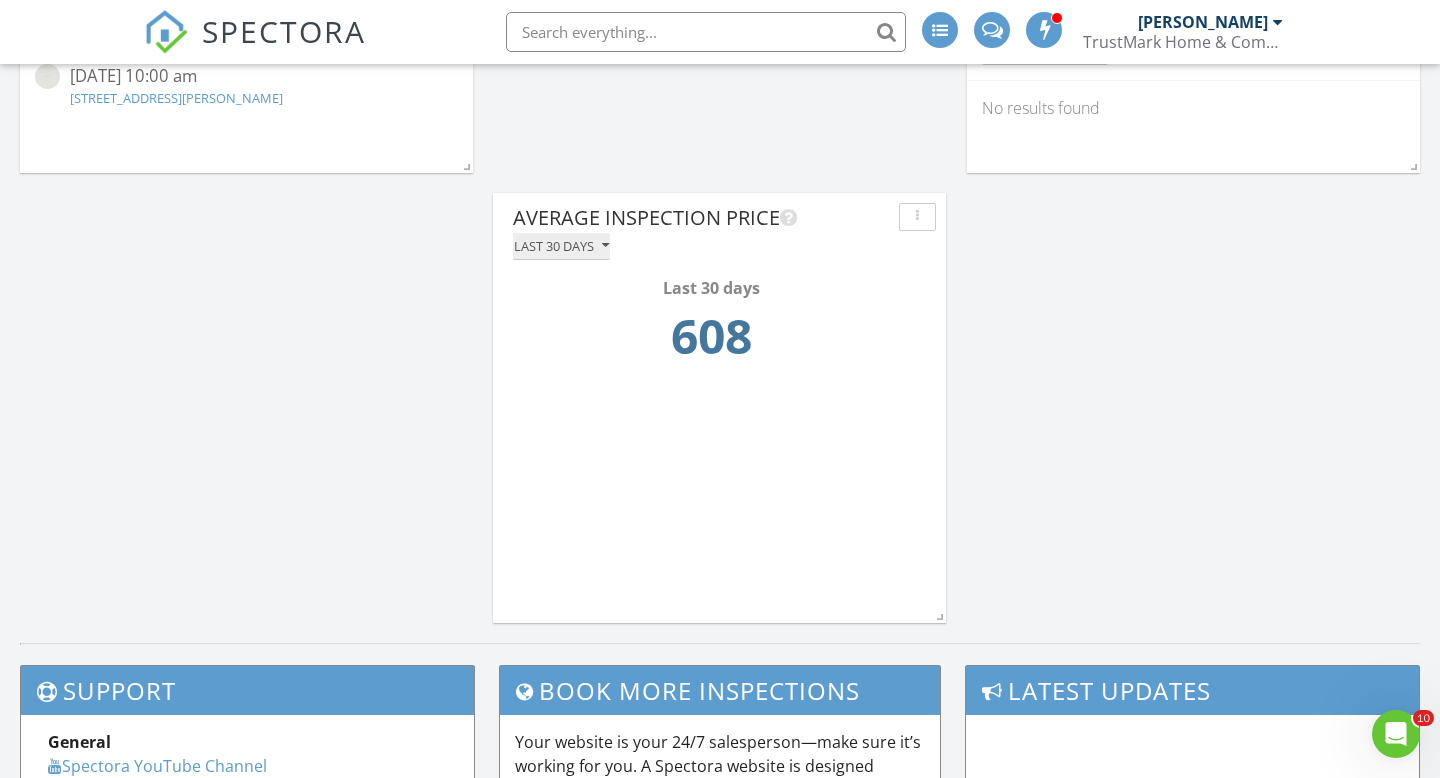 click on "Last 30 days" at bounding box center (561, 246) 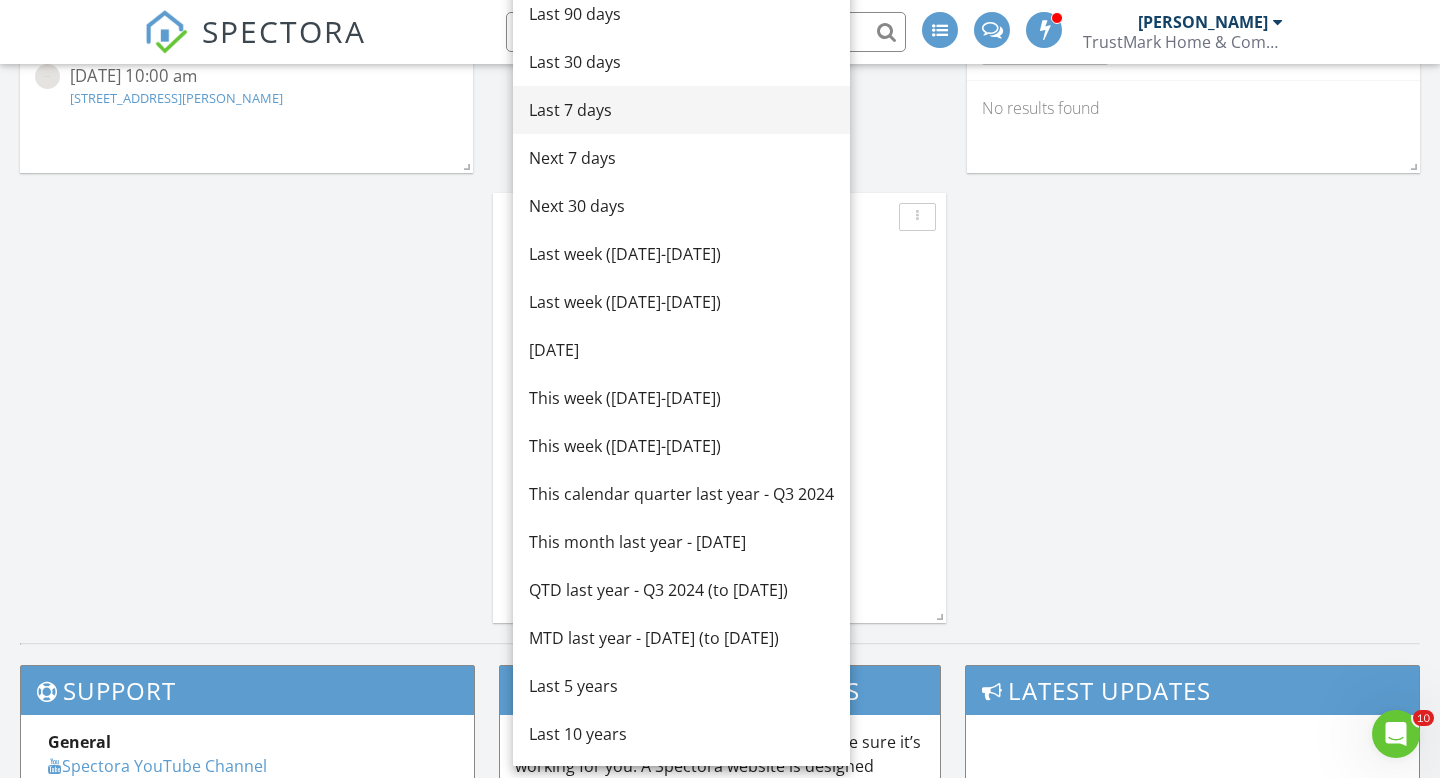 click on "Last 7 days" at bounding box center [681, 110] 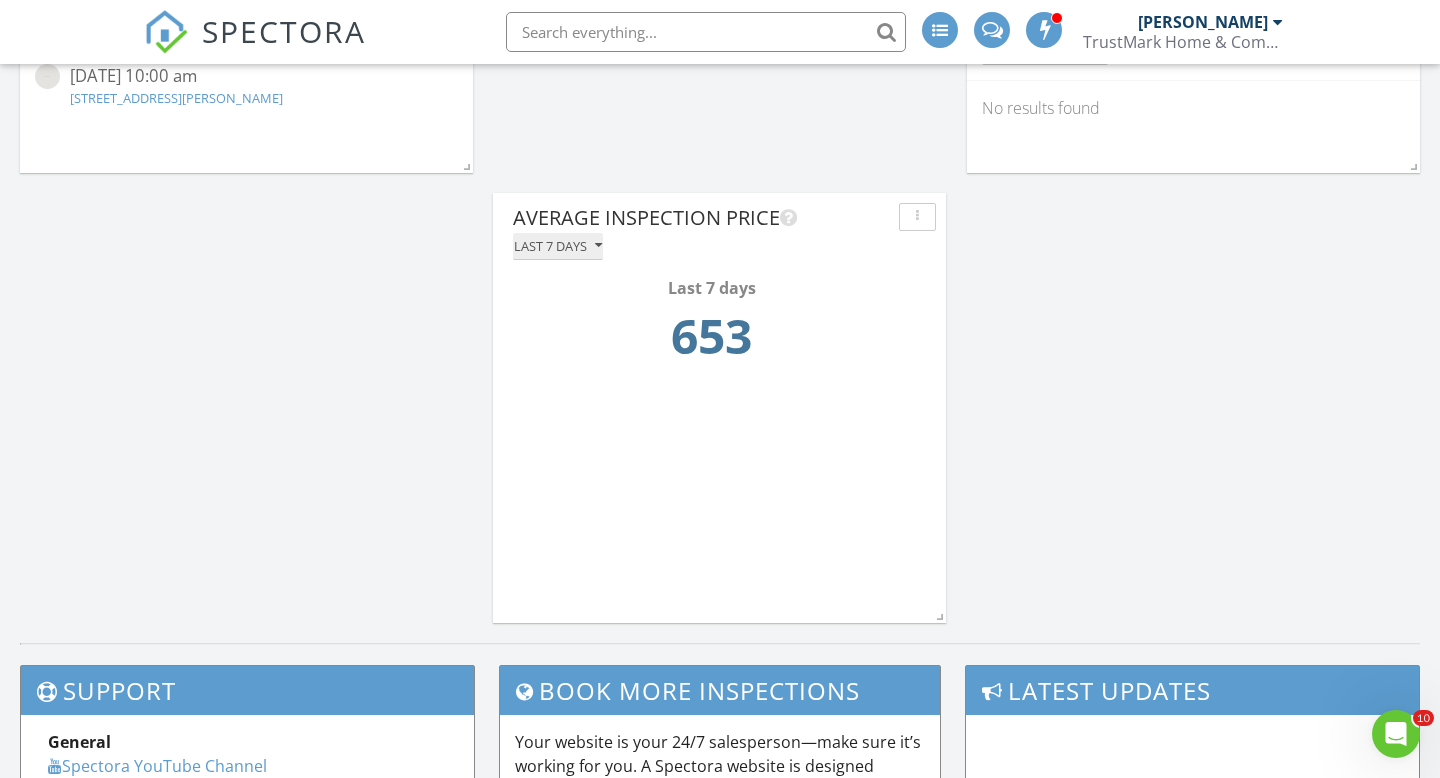click on "Last 7 days" at bounding box center [558, 246] 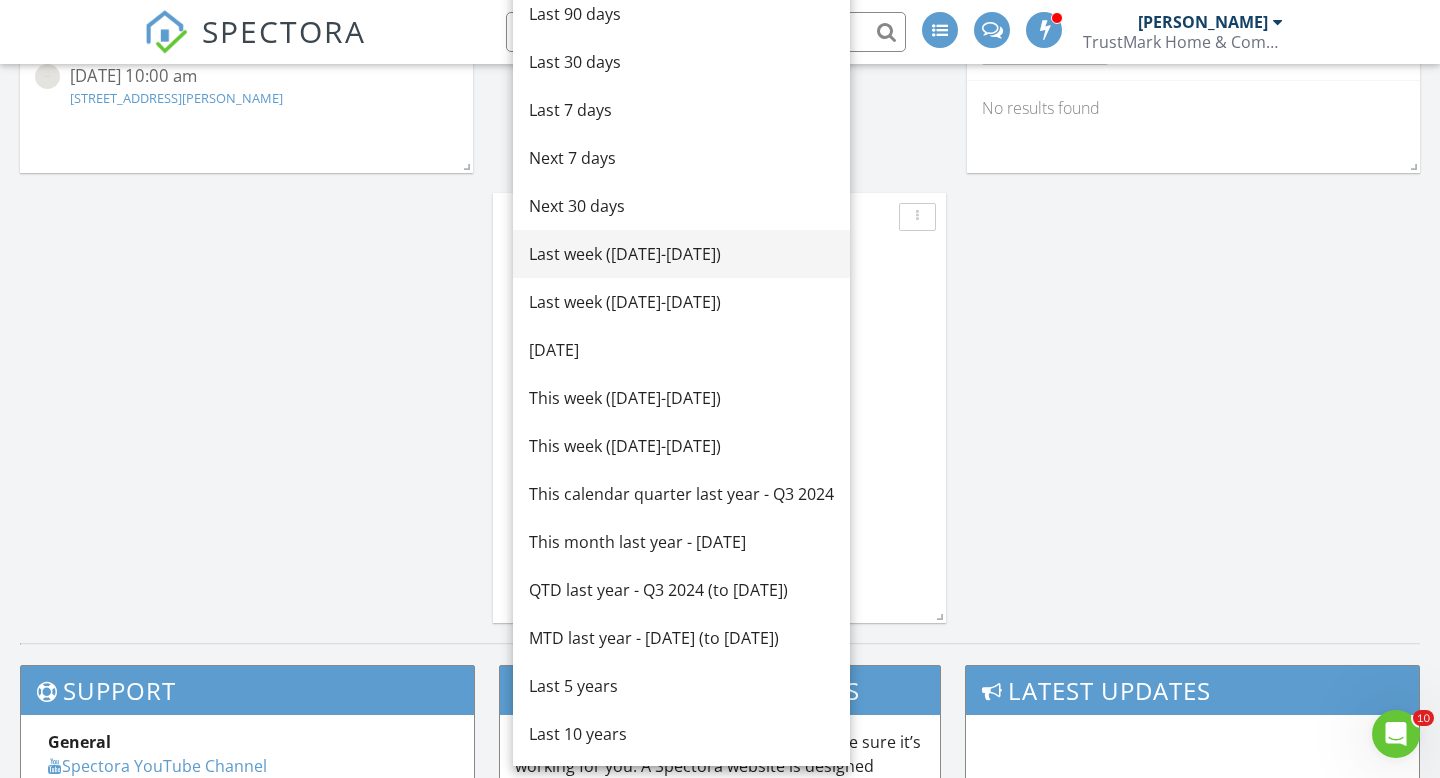 click on "Last week (Sunday-Saturday)" at bounding box center [681, 254] 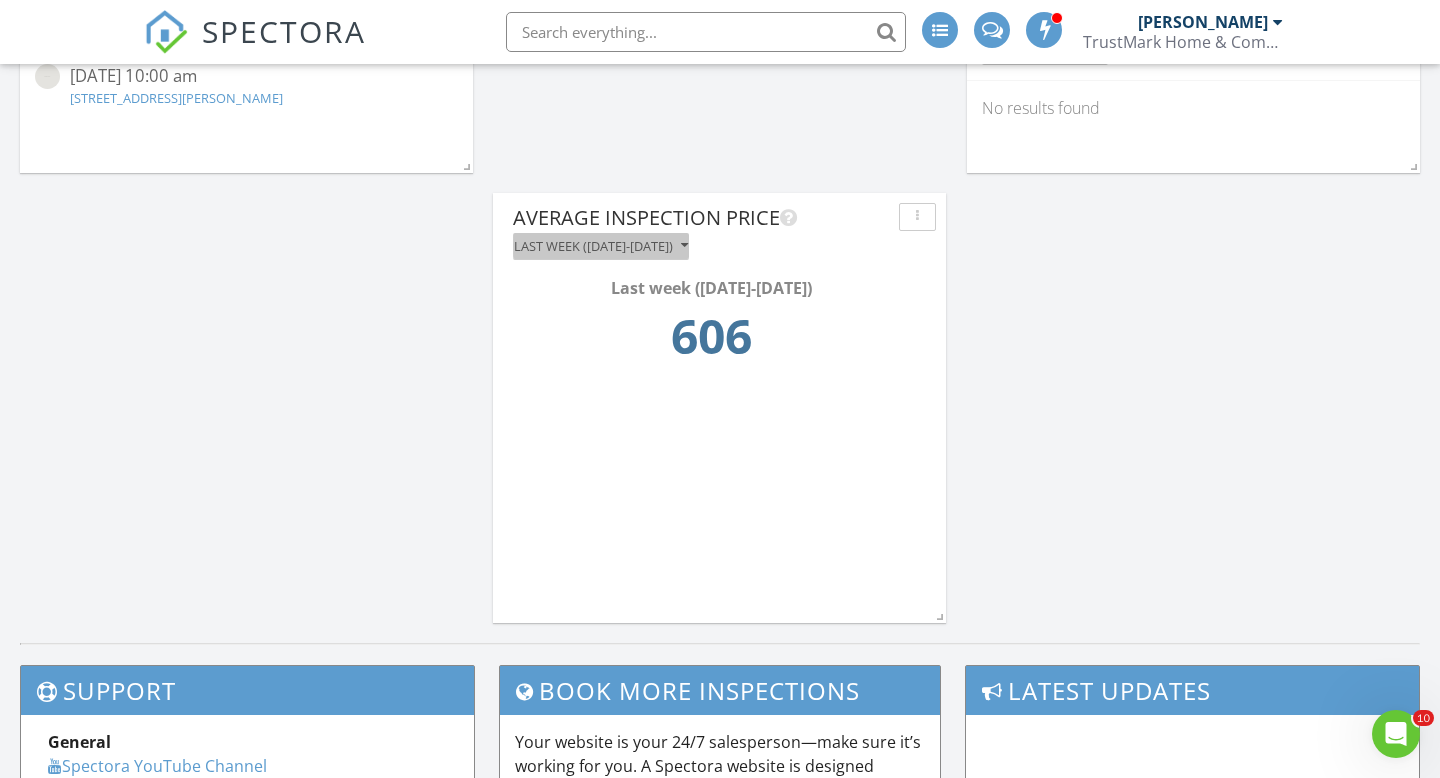 click on "Last week (Sunday-Saturday)" at bounding box center (601, 246) 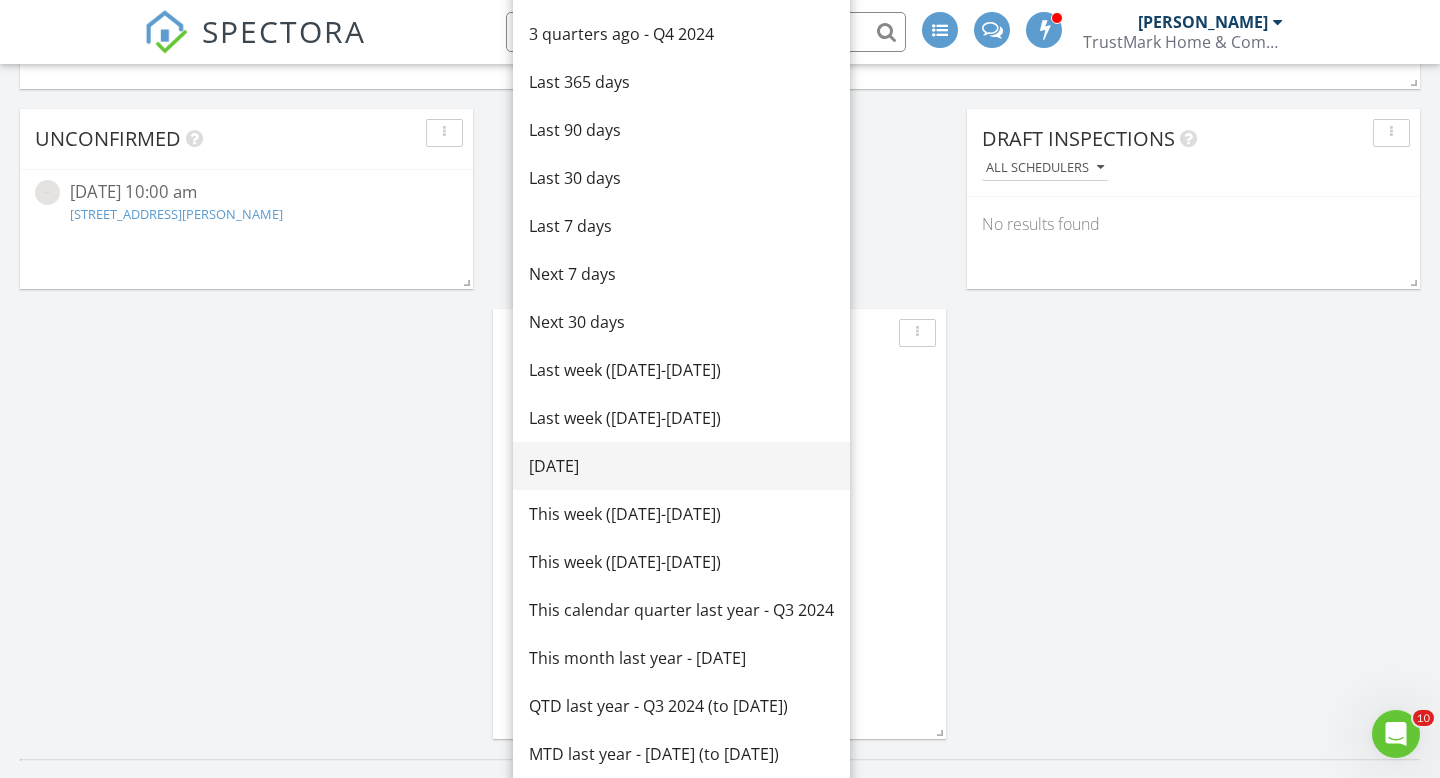 scroll, scrollTop: 1750, scrollLeft: 0, axis: vertical 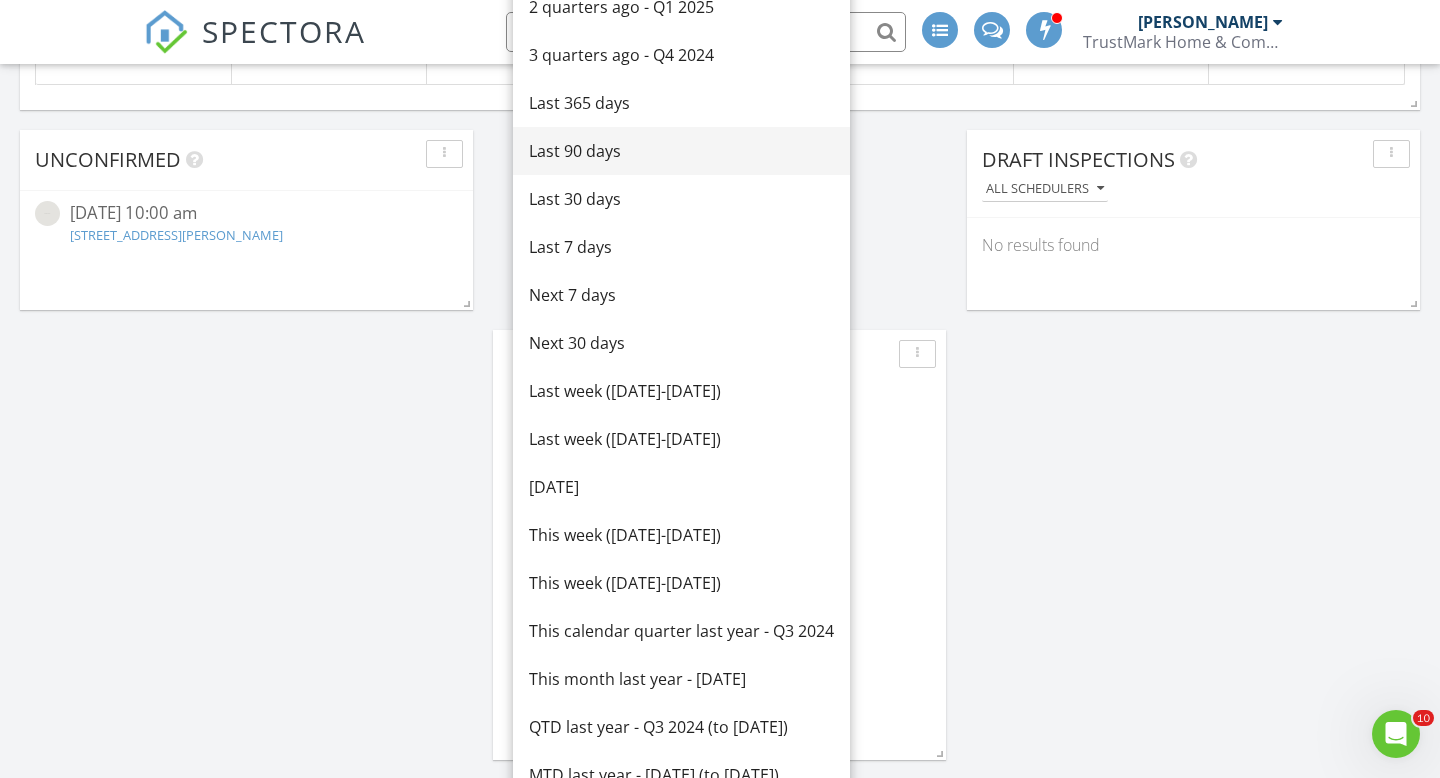 click on "Last 90 days" at bounding box center [681, 151] 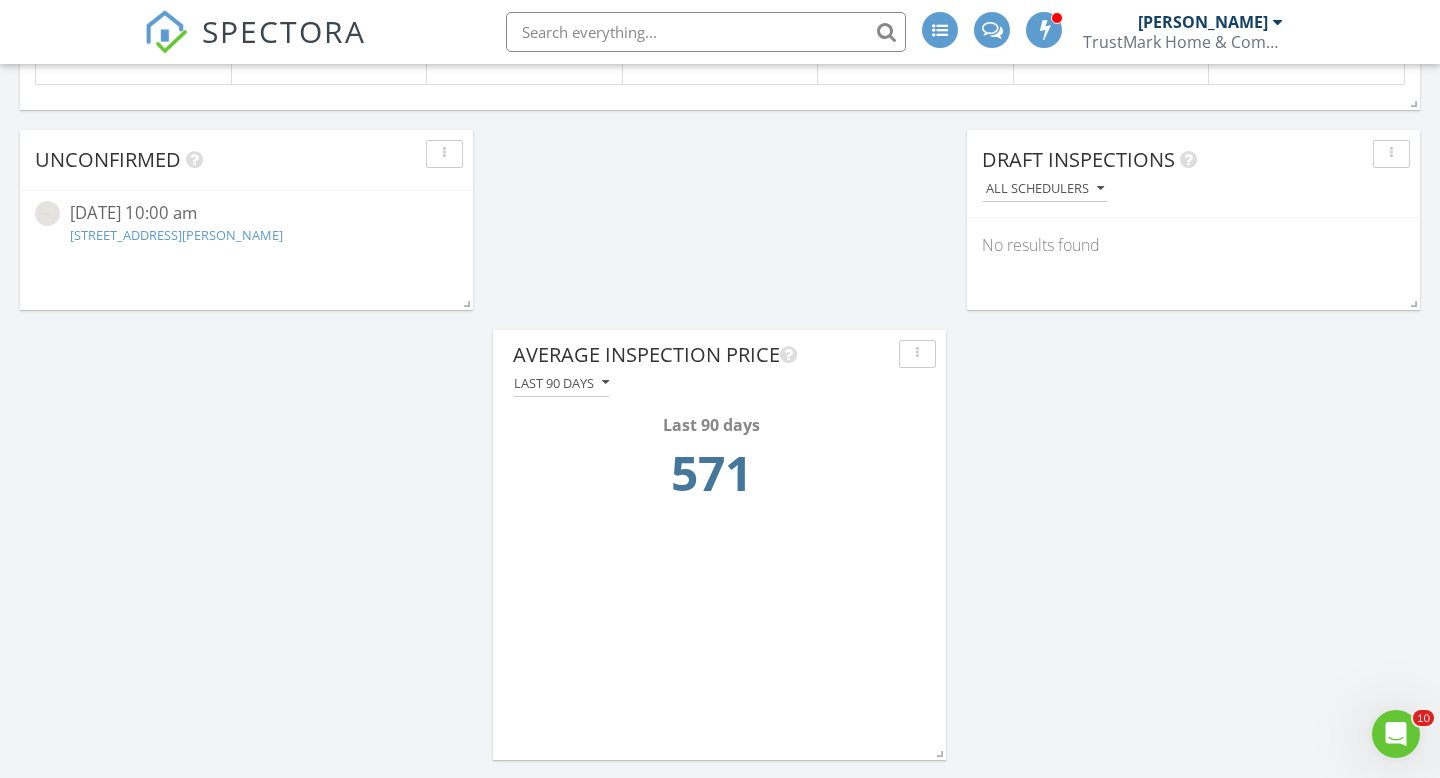 click on "663 Via Los Altos Q, Laguna Woods, CA 92637" at bounding box center (246, 235) 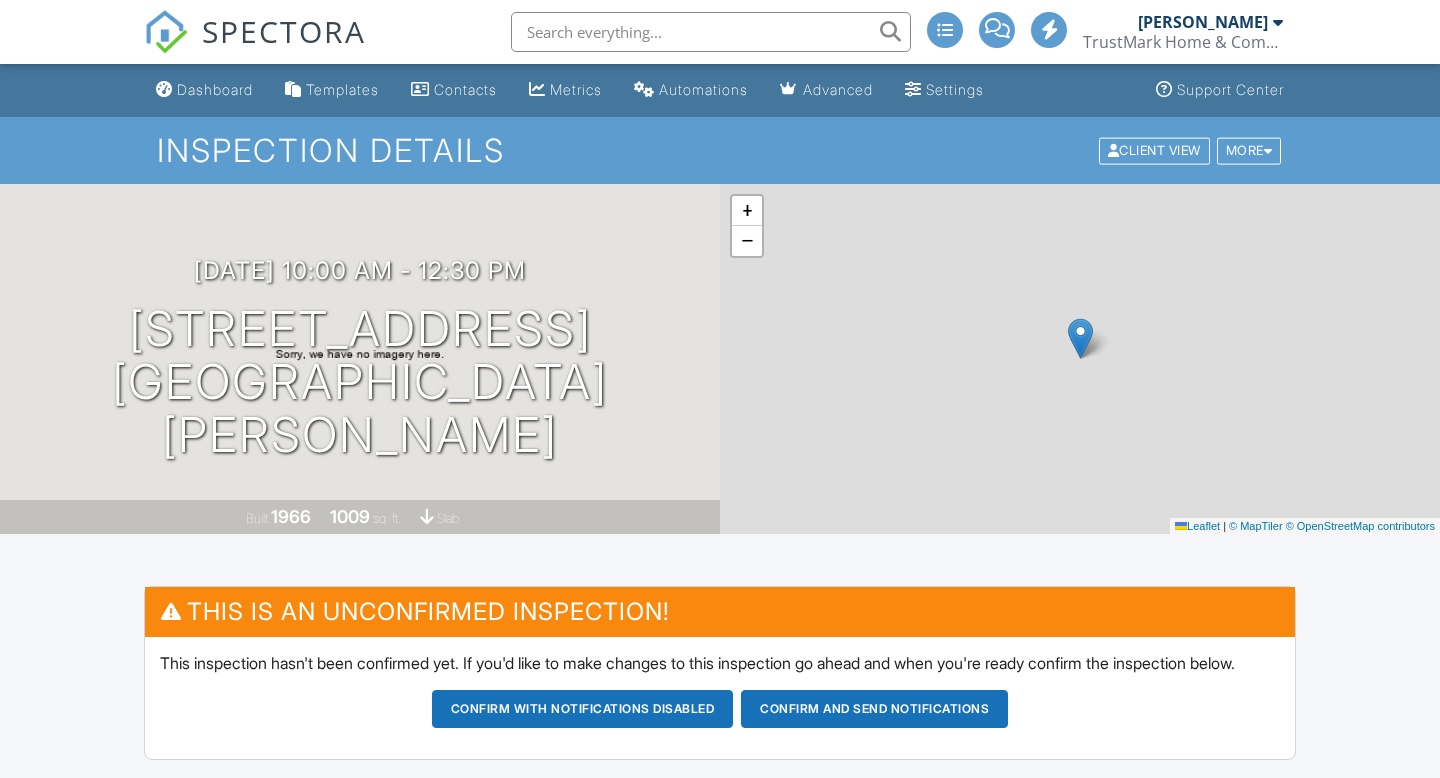 scroll, scrollTop: 0, scrollLeft: 0, axis: both 